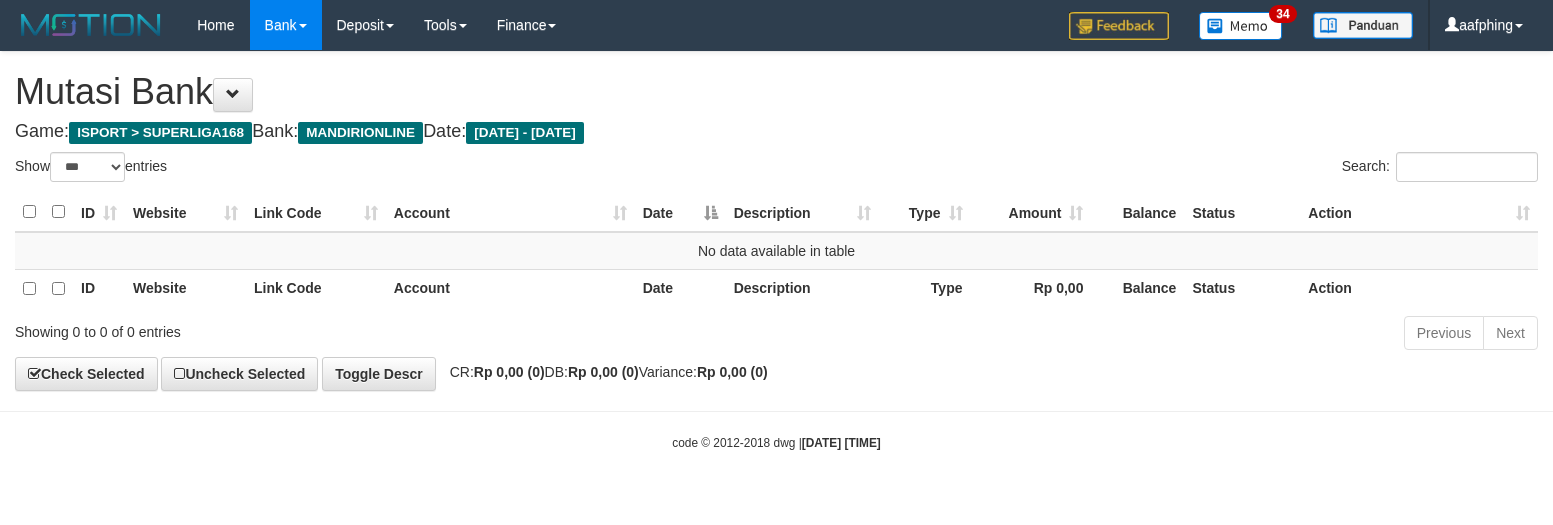 select on "***" 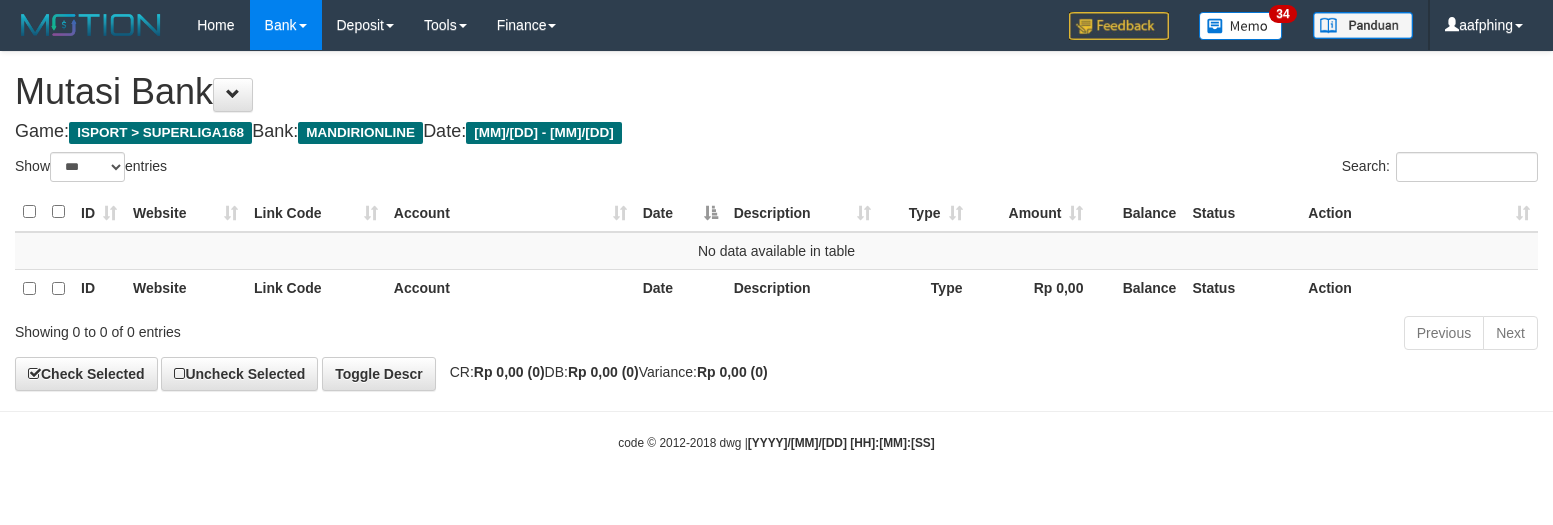 select on "***" 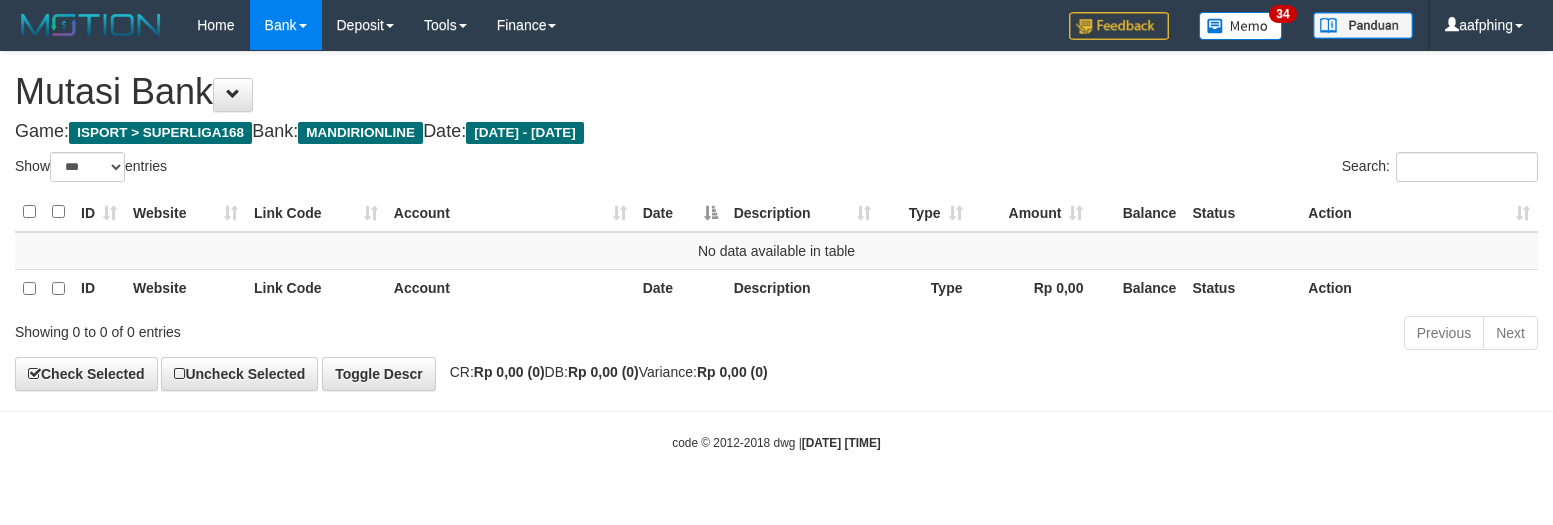 select on "***" 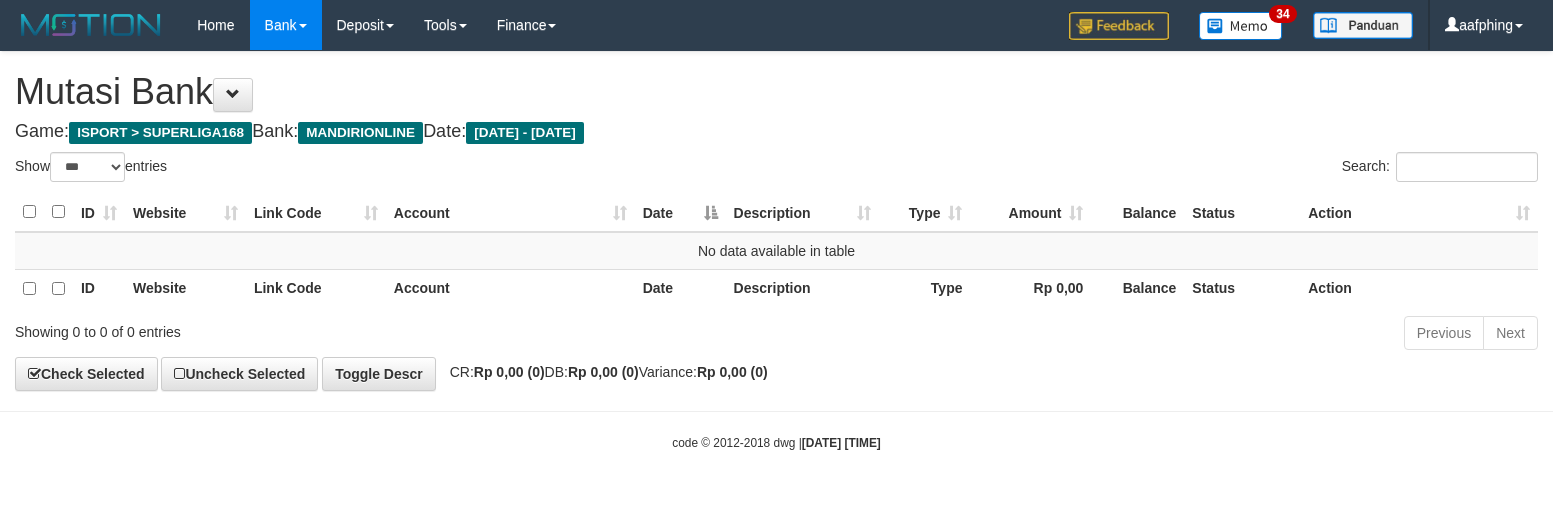 scroll, scrollTop: 0, scrollLeft: 0, axis: both 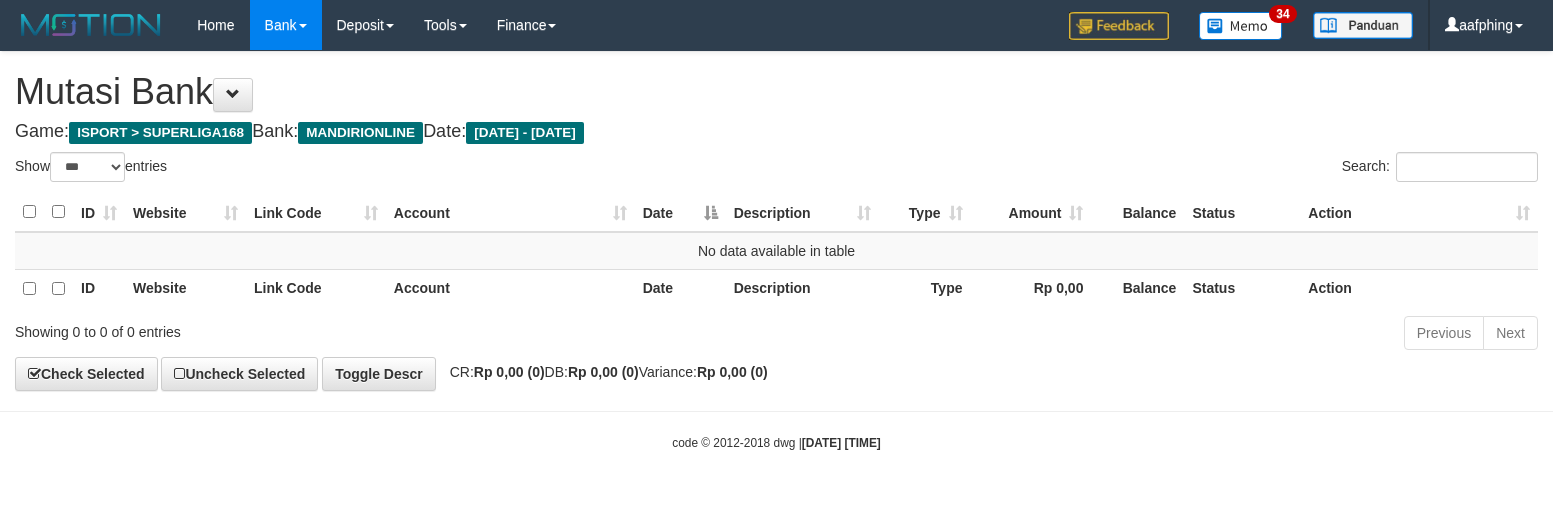 select on "***" 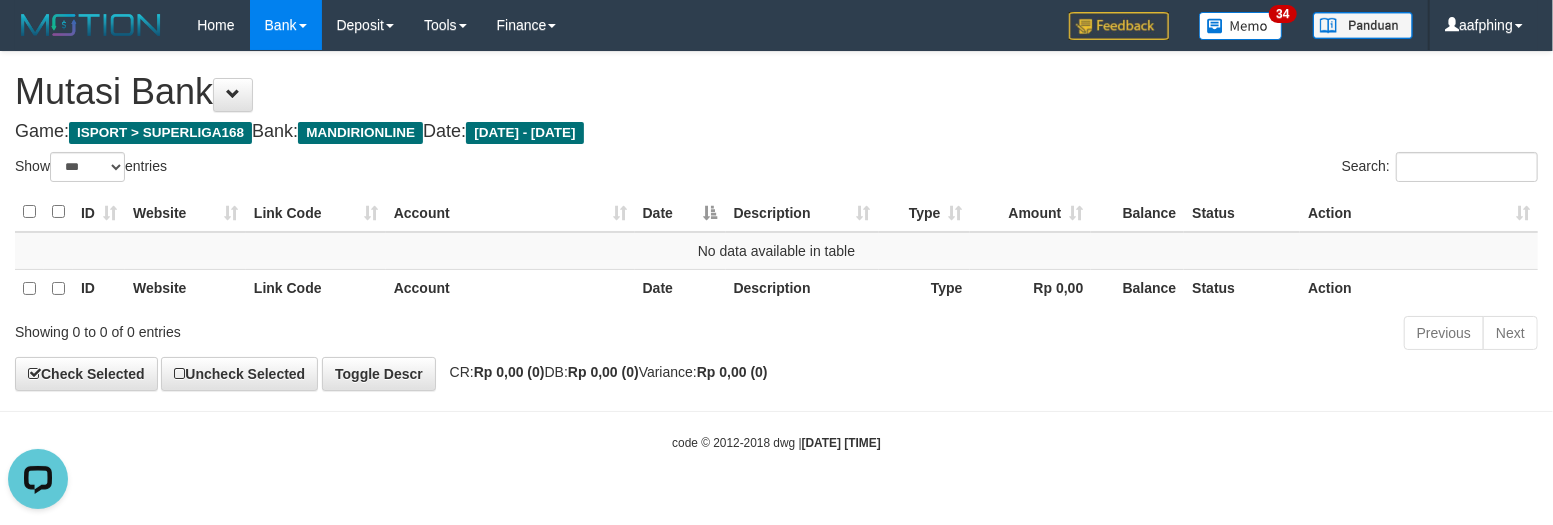 scroll, scrollTop: 0, scrollLeft: 0, axis: both 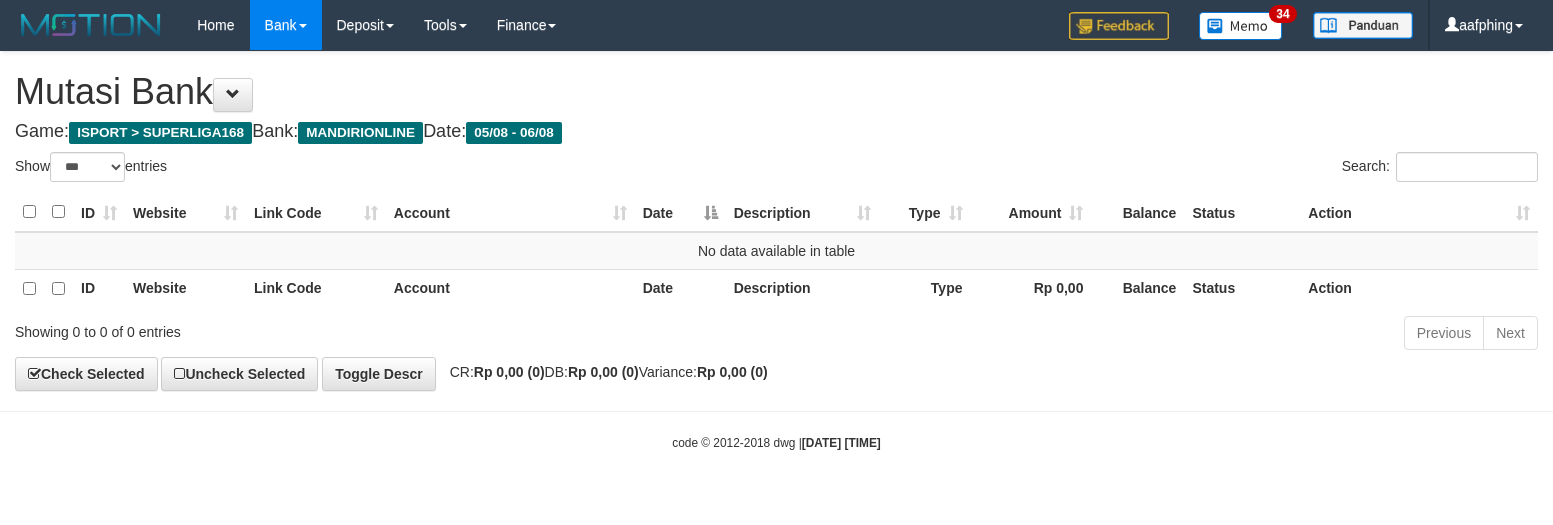 select on "***" 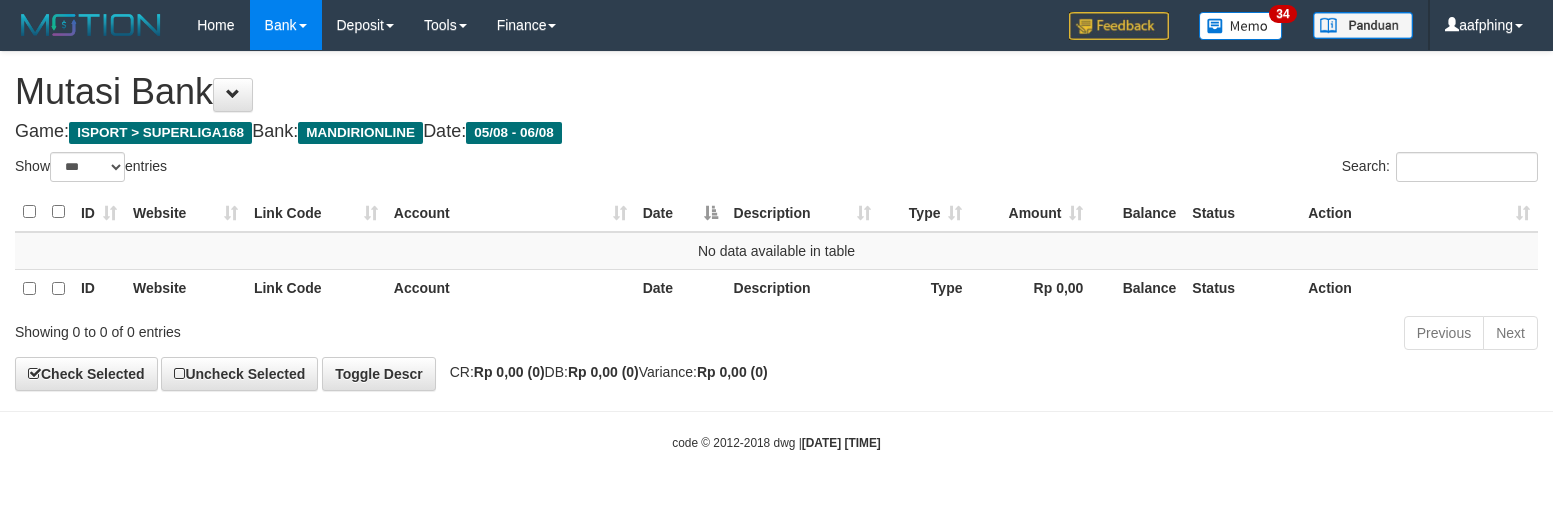 scroll, scrollTop: 0, scrollLeft: 0, axis: both 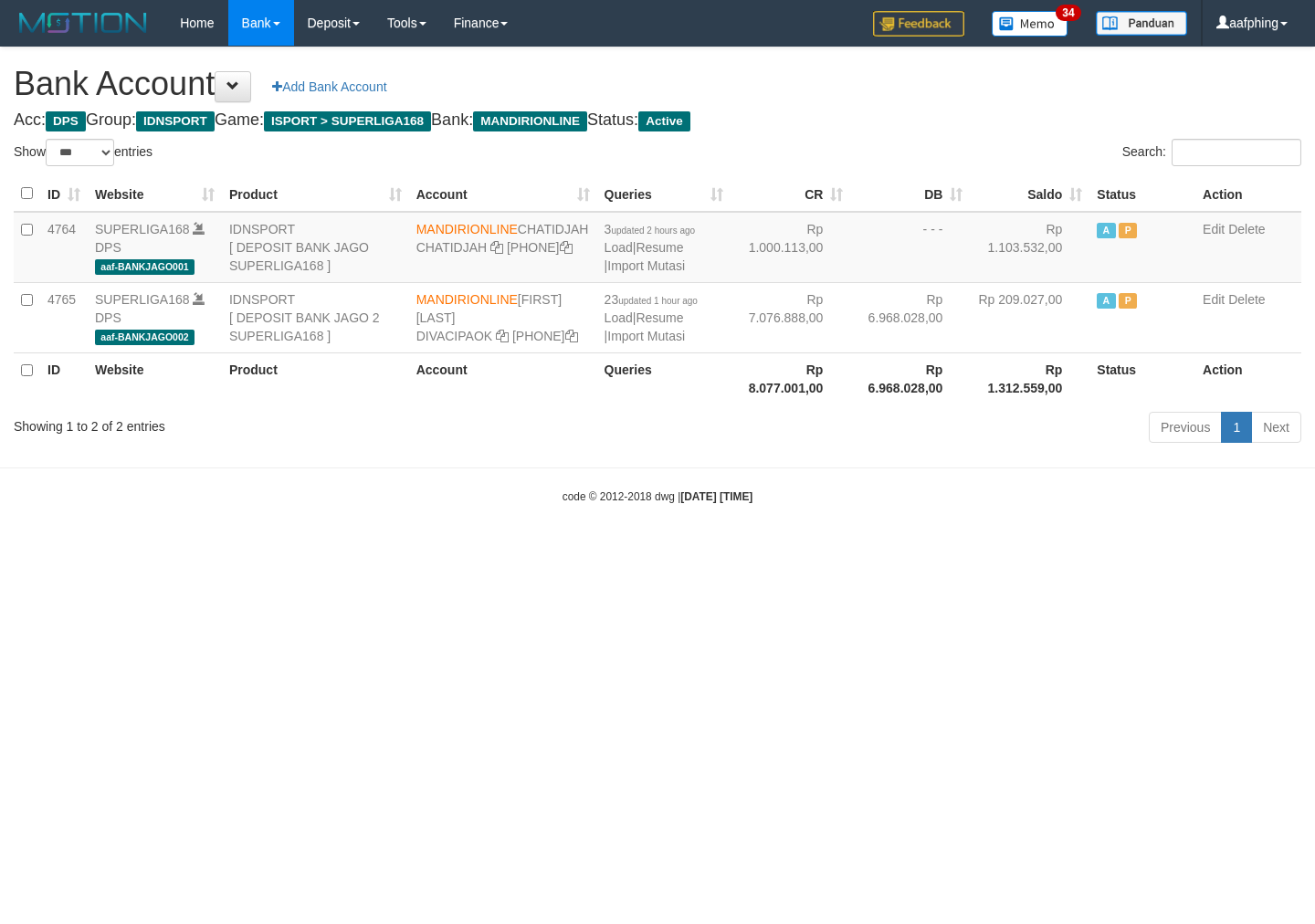 select on "***" 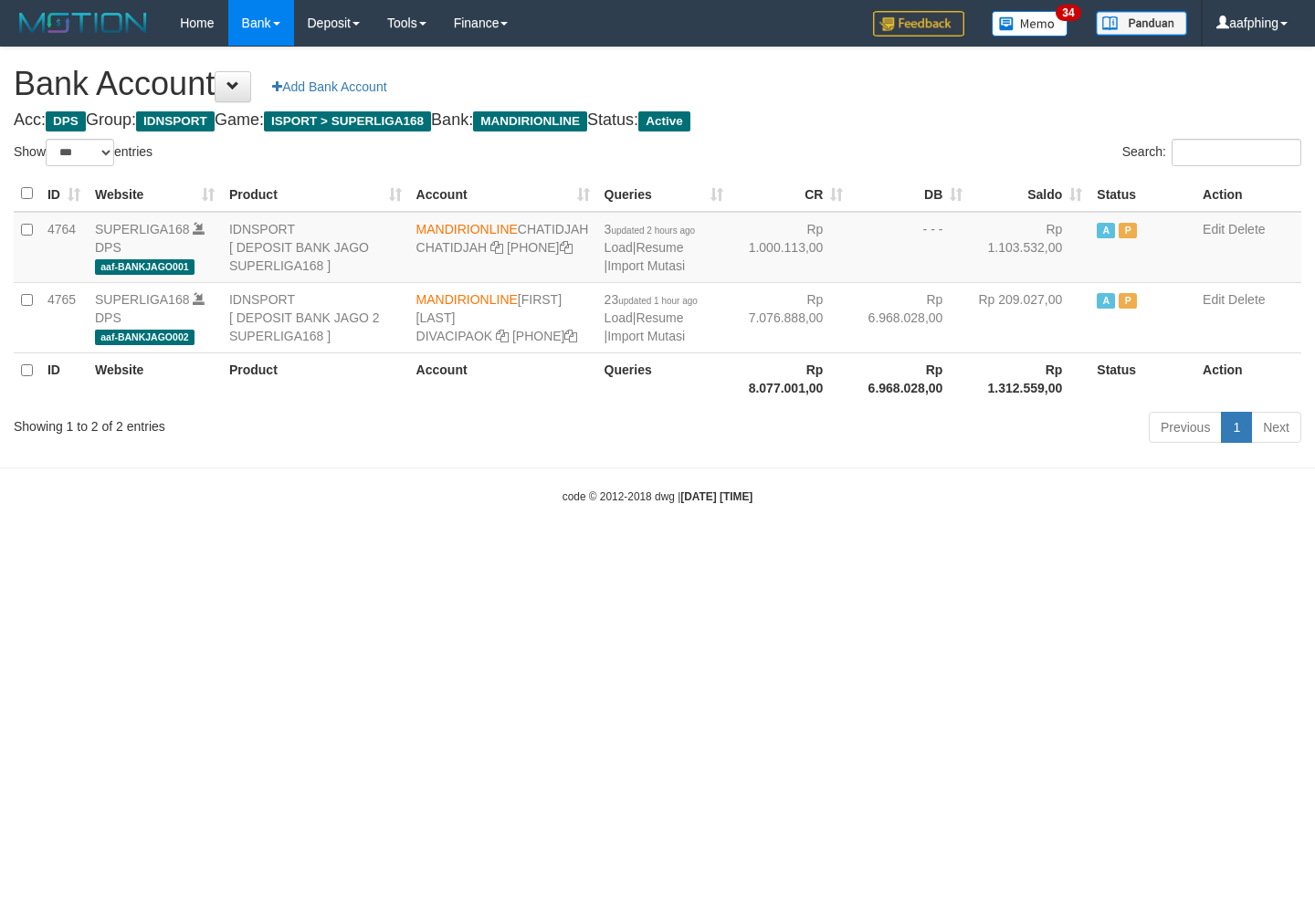scroll, scrollTop: 0, scrollLeft: 0, axis: both 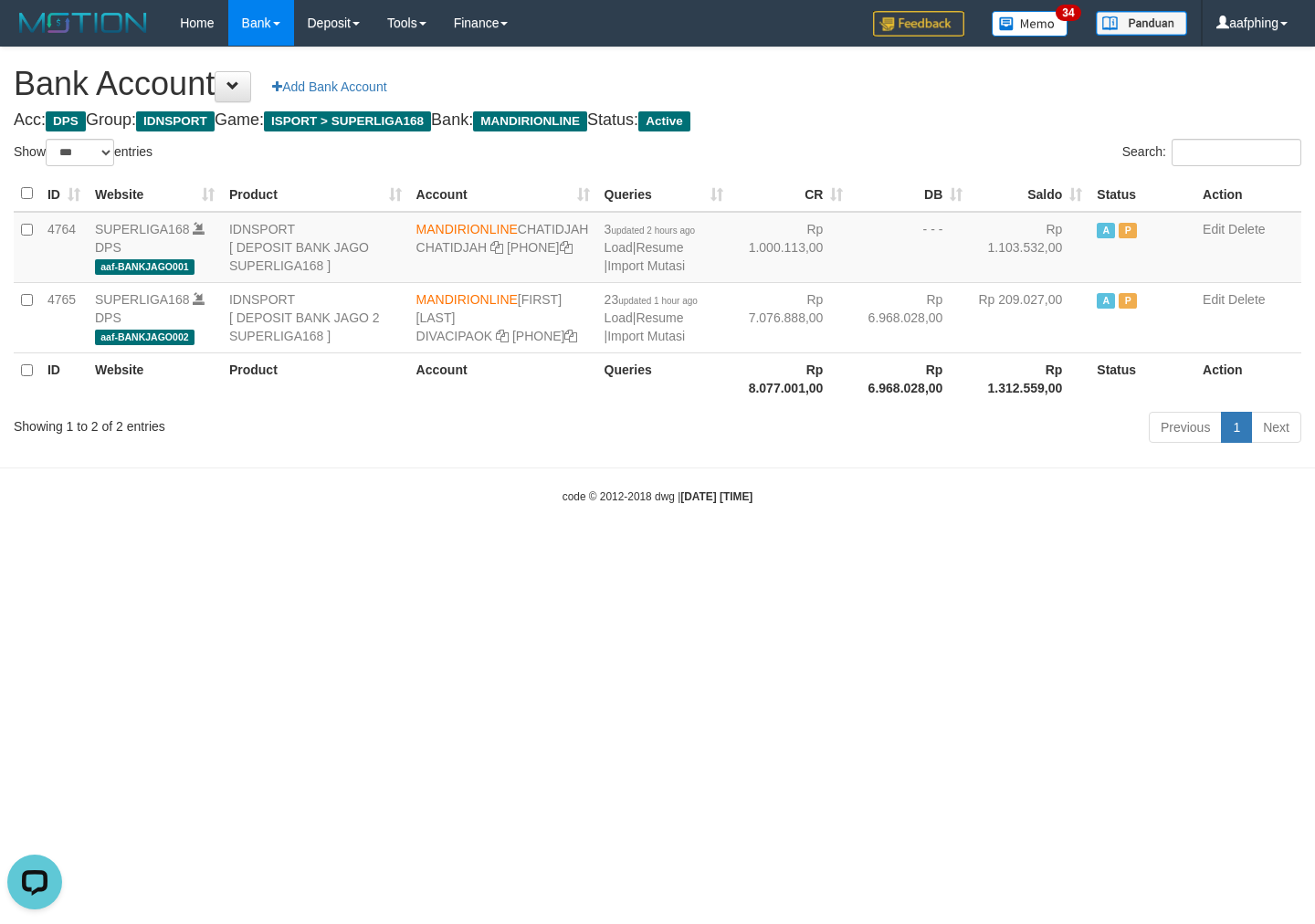 click on "Bank Account
Add Bank Account
Acc: 										 DPS
Group:   IDNSPORT    		Game:   ISPORT > SUPERLIGA168    		Bank:   MANDIRIONLINE    		Status:  Active
Filter Account Type
*******
***
**
***
DPS
SELECT ALL  SELECT TYPE  - ALL -
DPS
WD
TMP
Filter Product
*******
******
********
********
*******
********
IDNSPORT
SELECT ALL  SELECT GROUP  - ALL -
BETHUB
IDNPOKER
IDNSPORT
IDNTOTO
LOADONLY
Filter Website
*******" at bounding box center [658, 247] 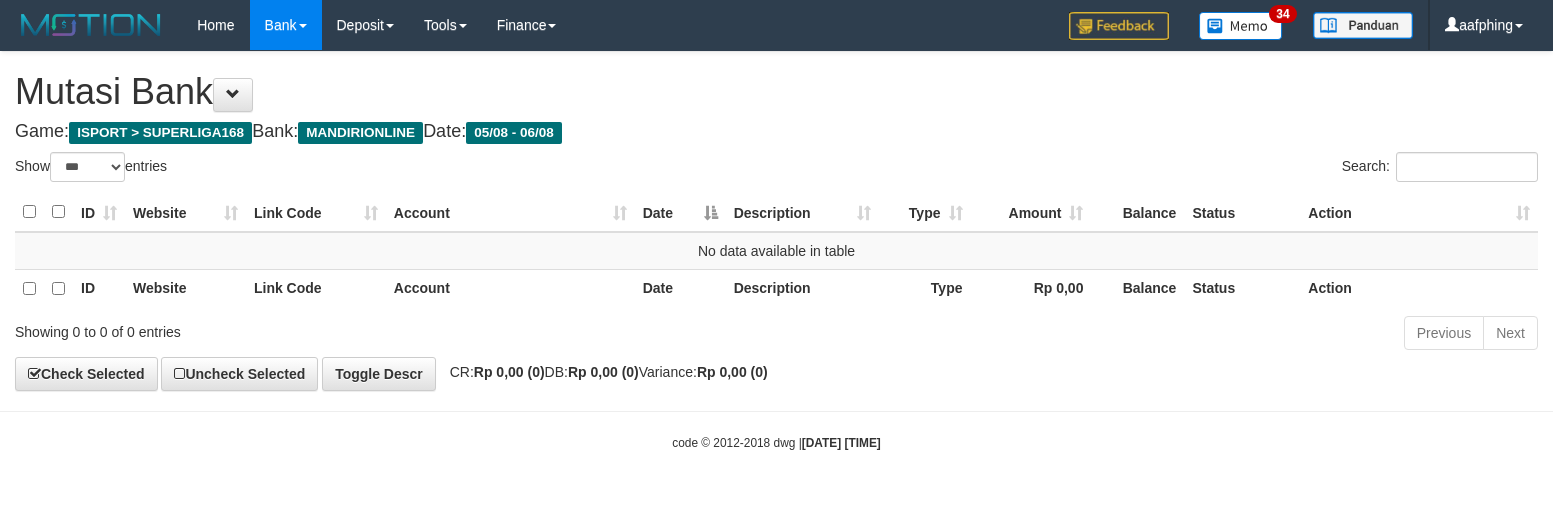 select on "***" 